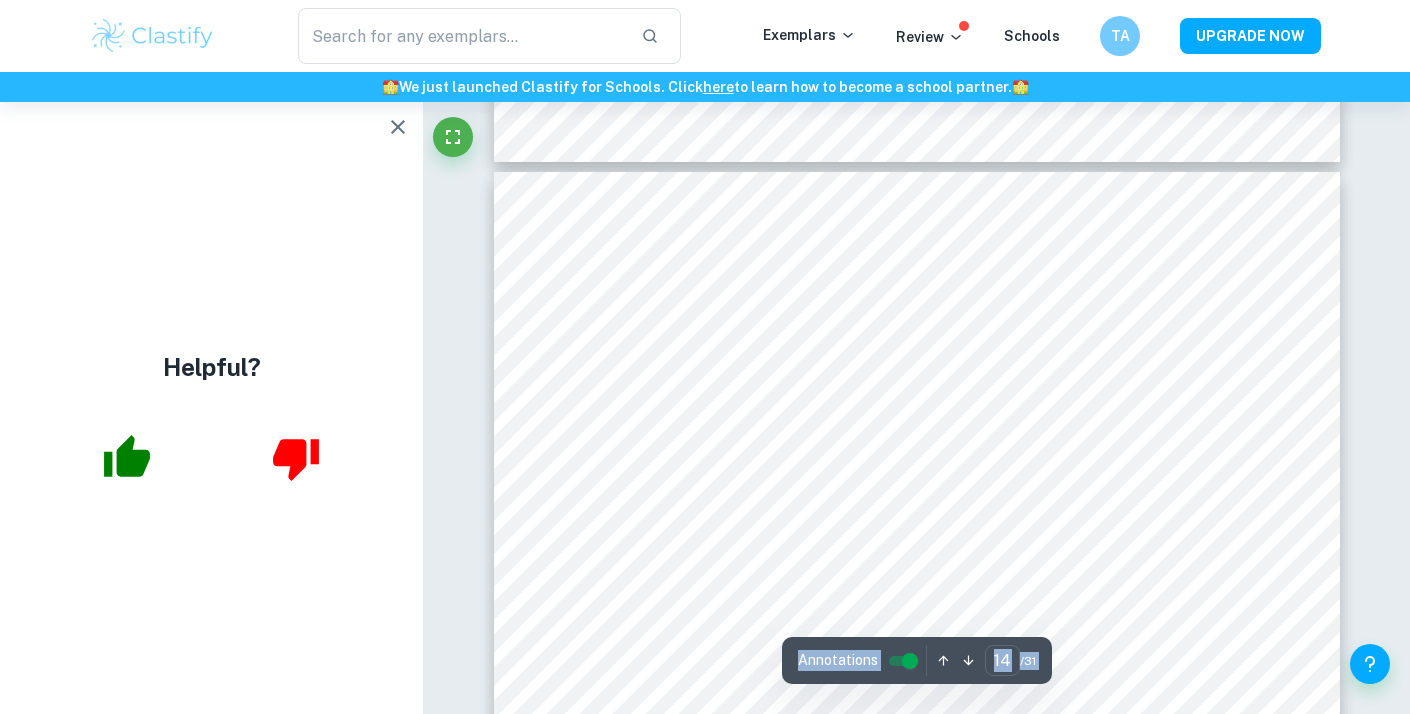 scroll, scrollTop: 14711, scrollLeft: 0, axis: vertical 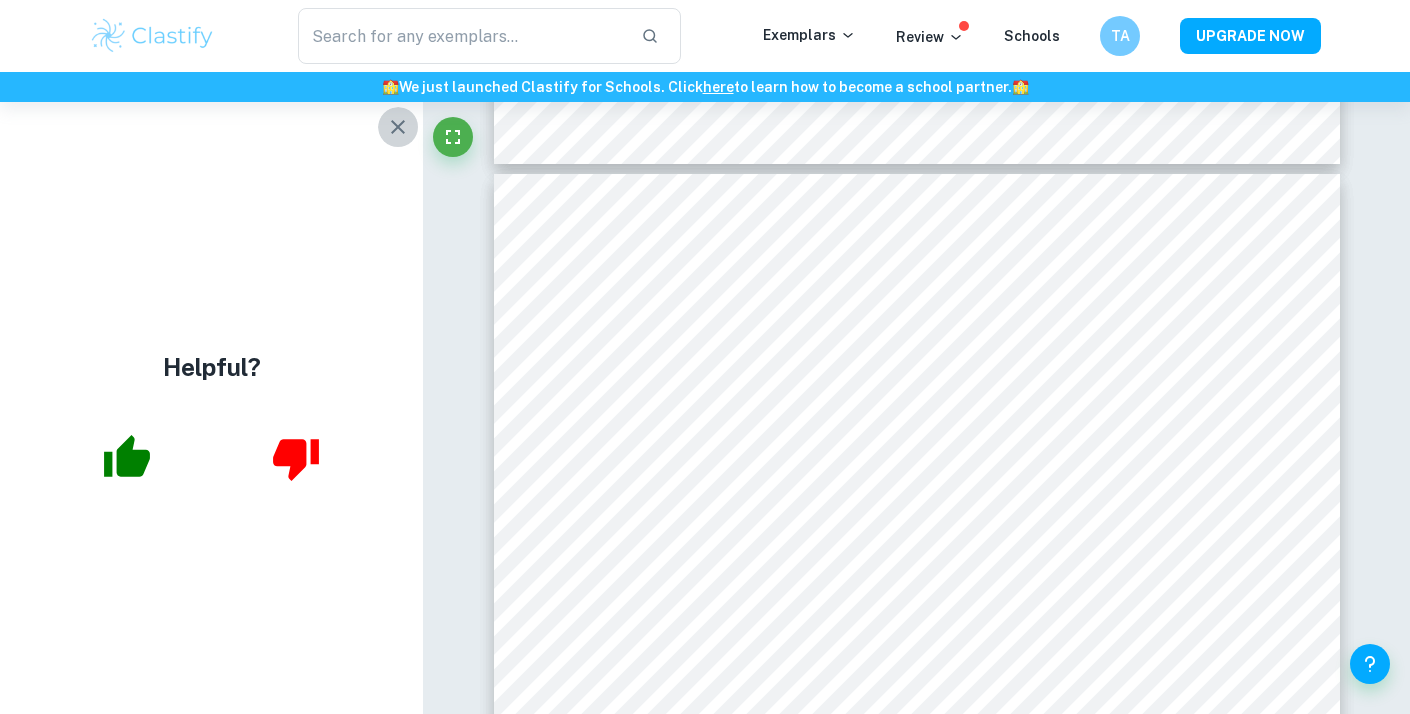 click 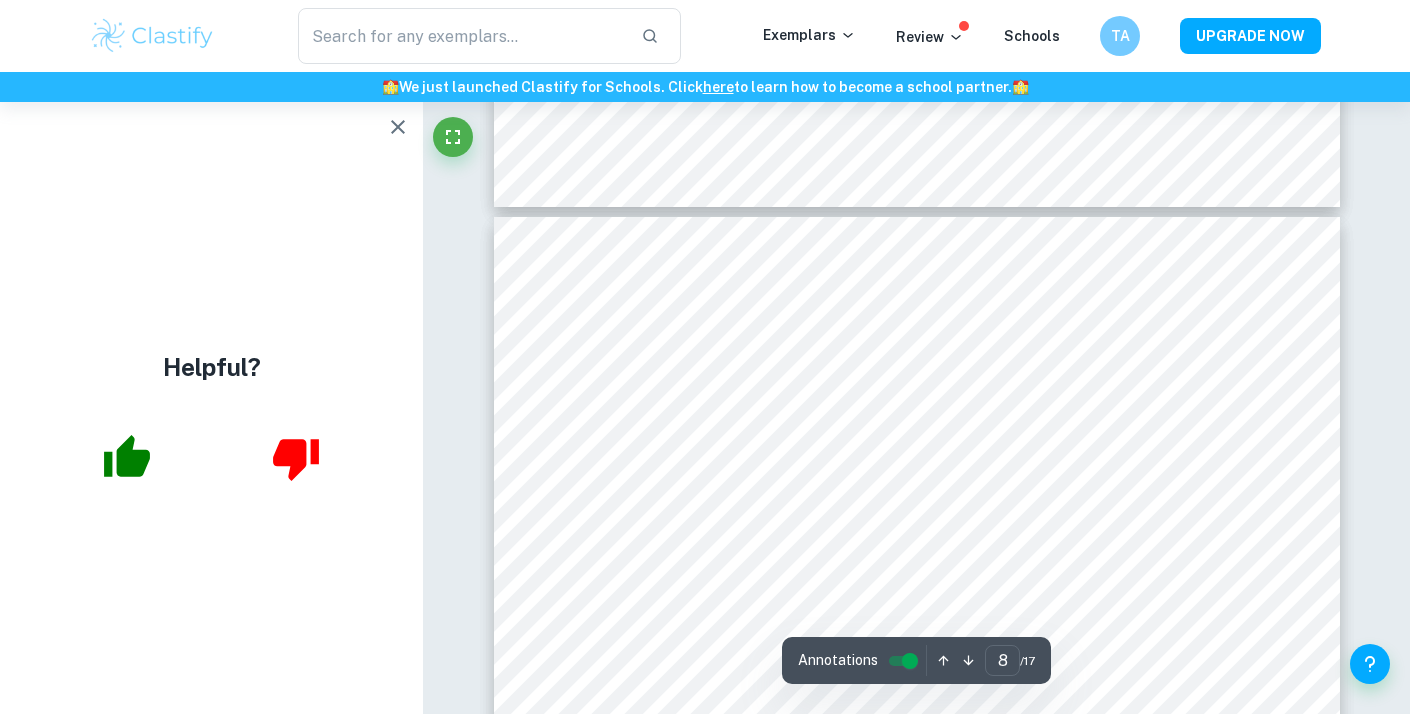 scroll, scrollTop: 7904, scrollLeft: 0, axis: vertical 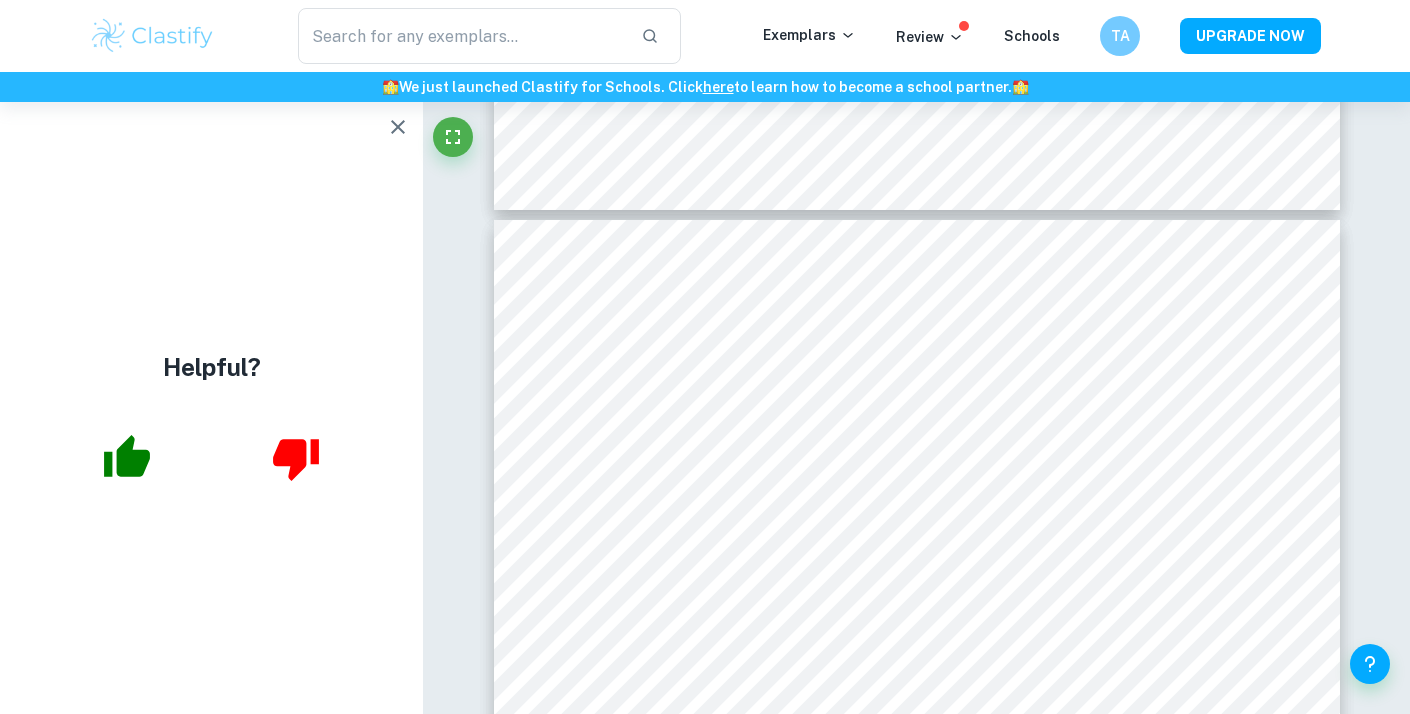 click 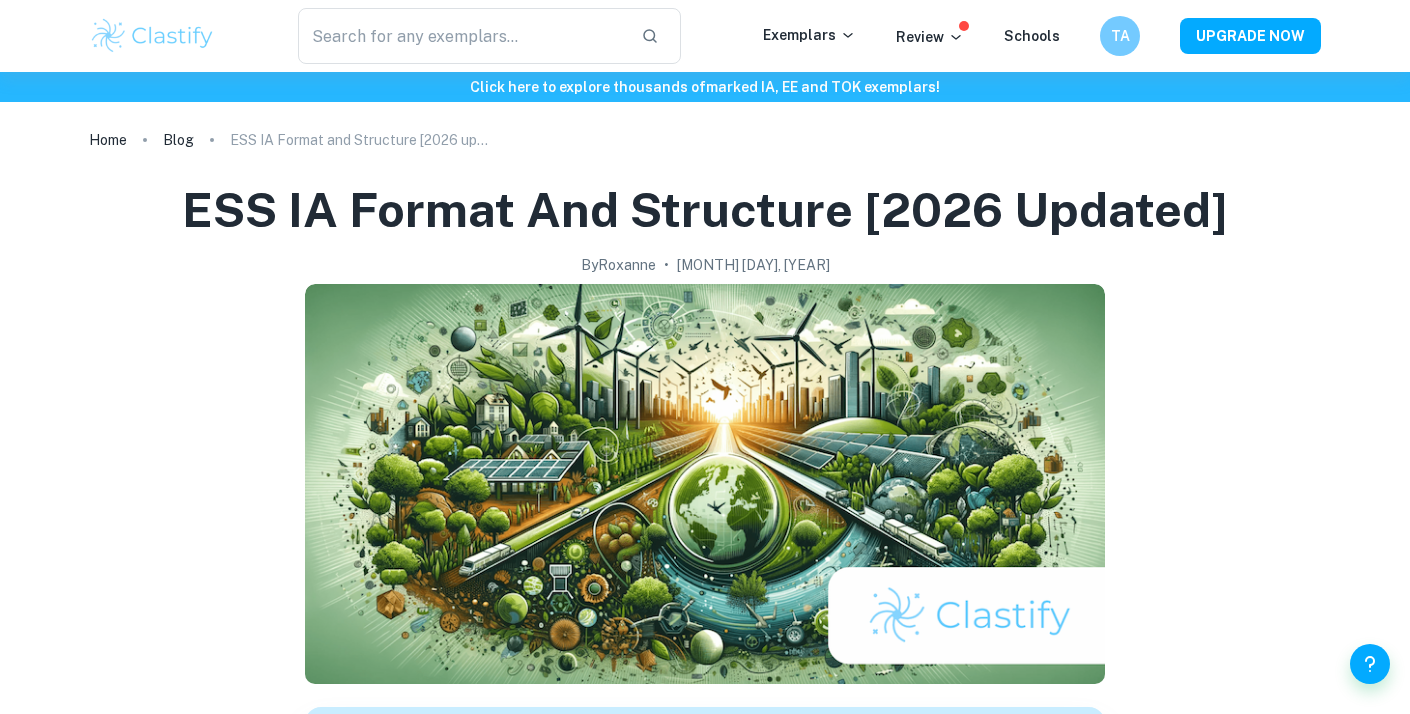 scroll, scrollTop: 4569, scrollLeft: 0, axis: vertical 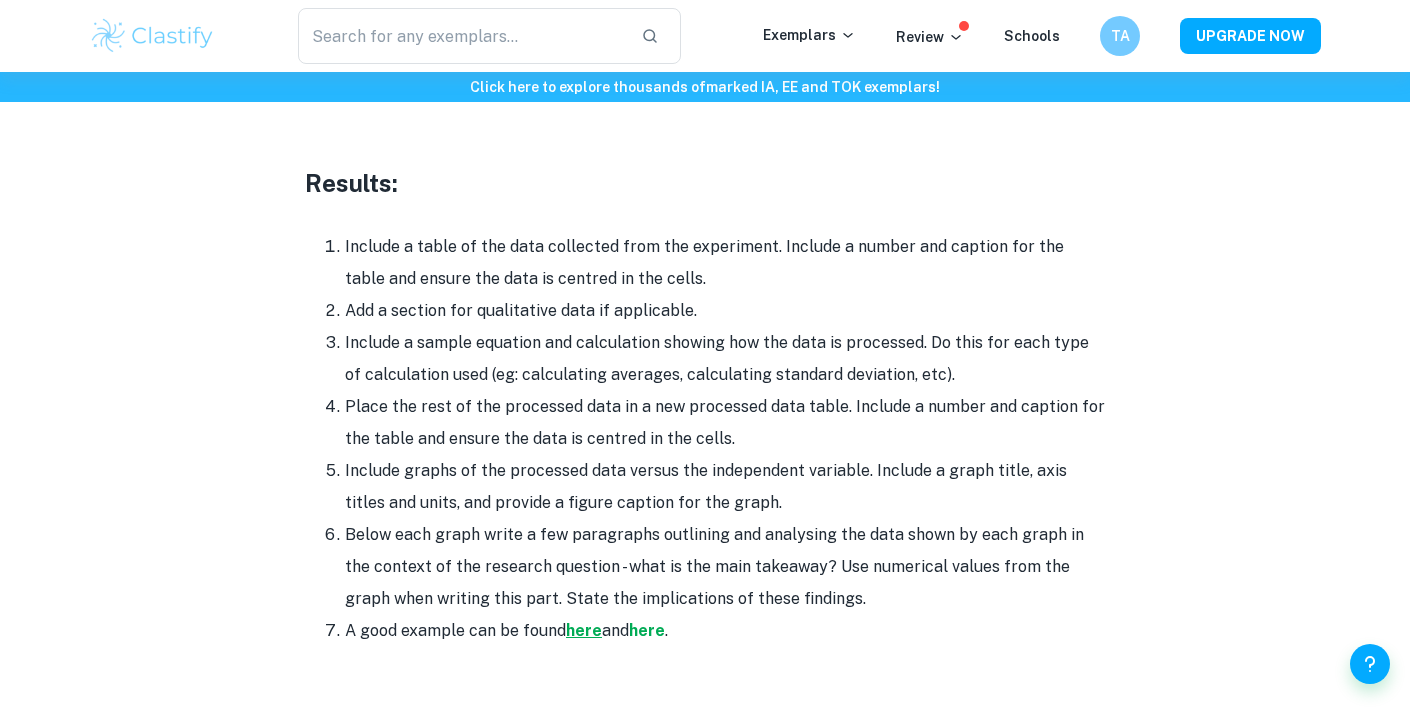 click on "here" at bounding box center (584, 630) 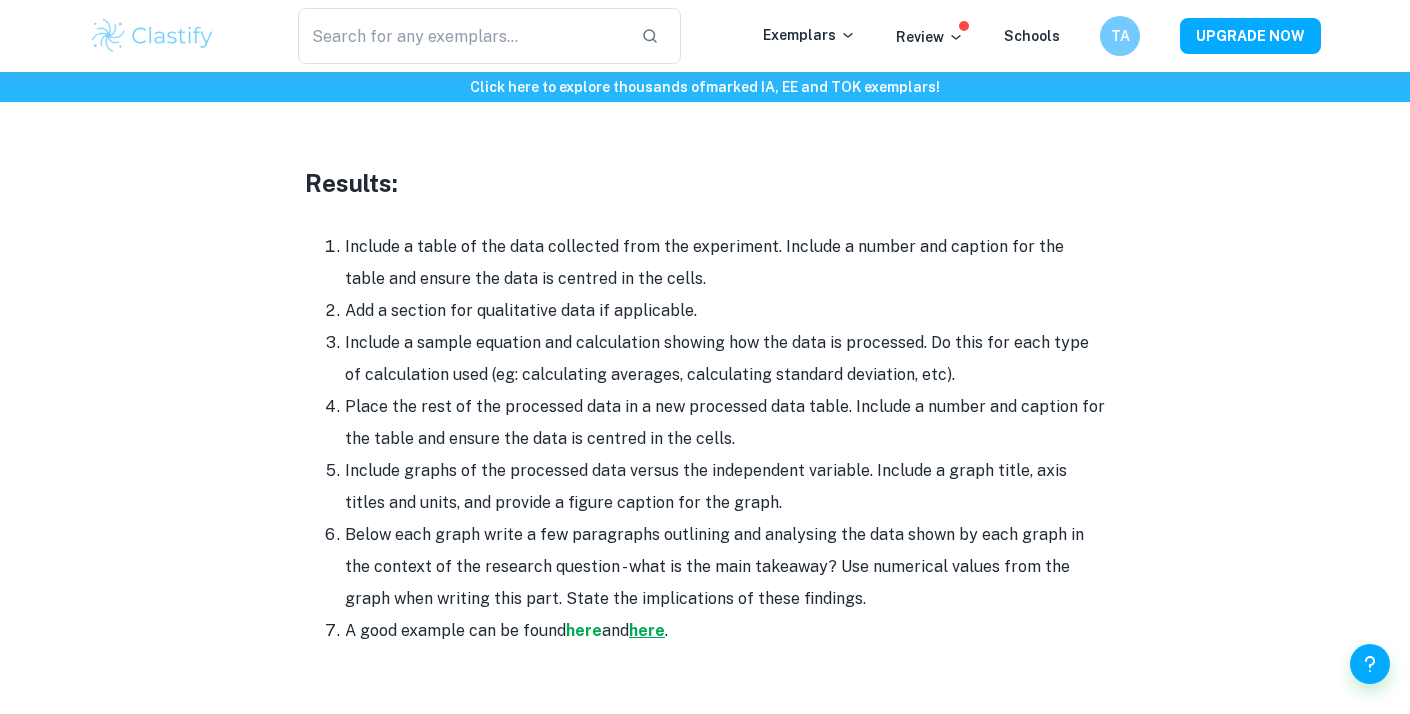 click on "here" at bounding box center (647, 630) 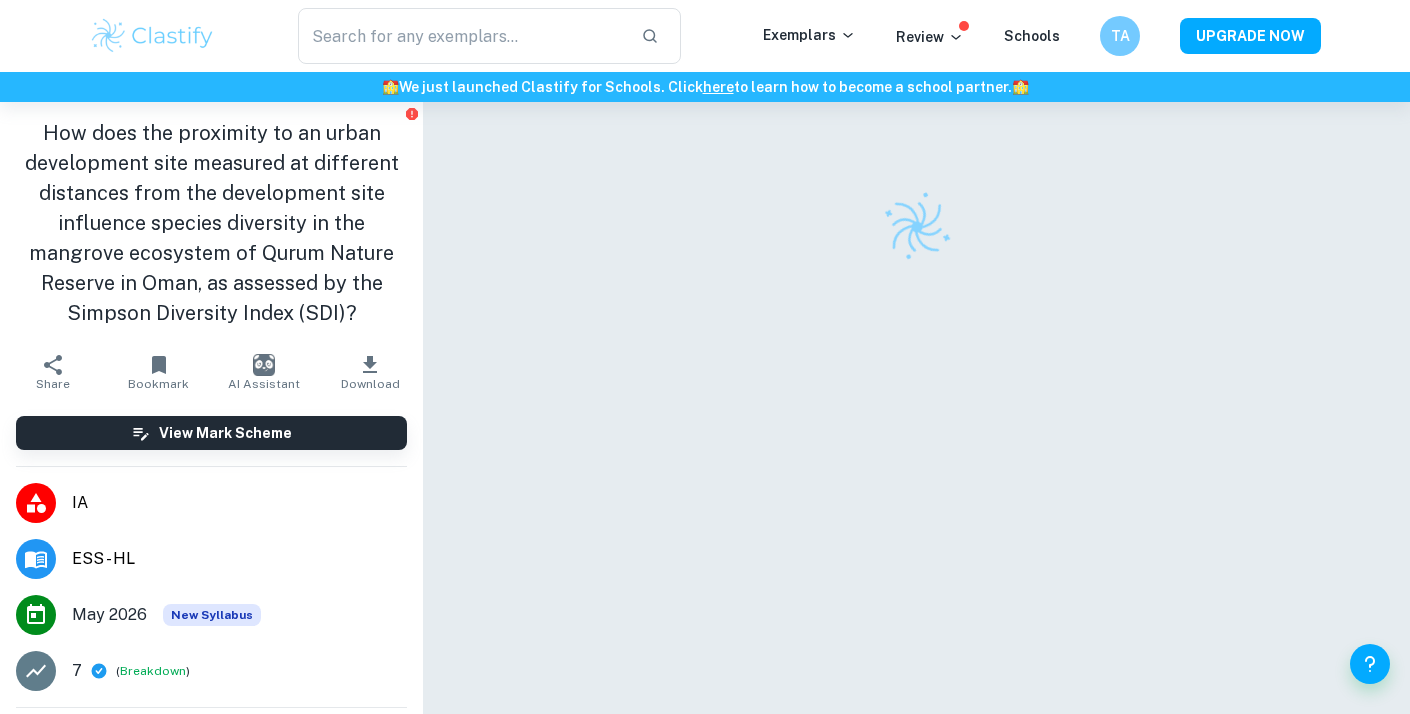 scroll, scrollTop: 0, scrollLeft: 0, axis: both 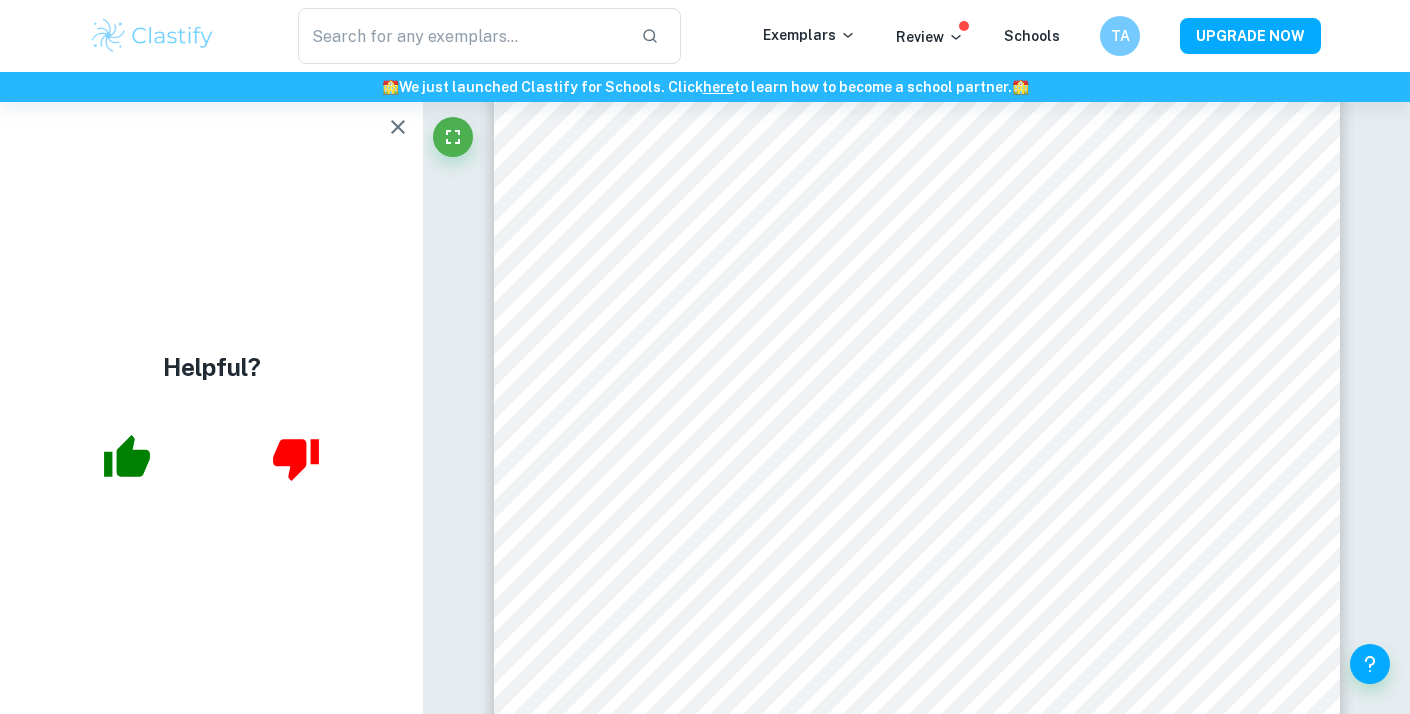 click 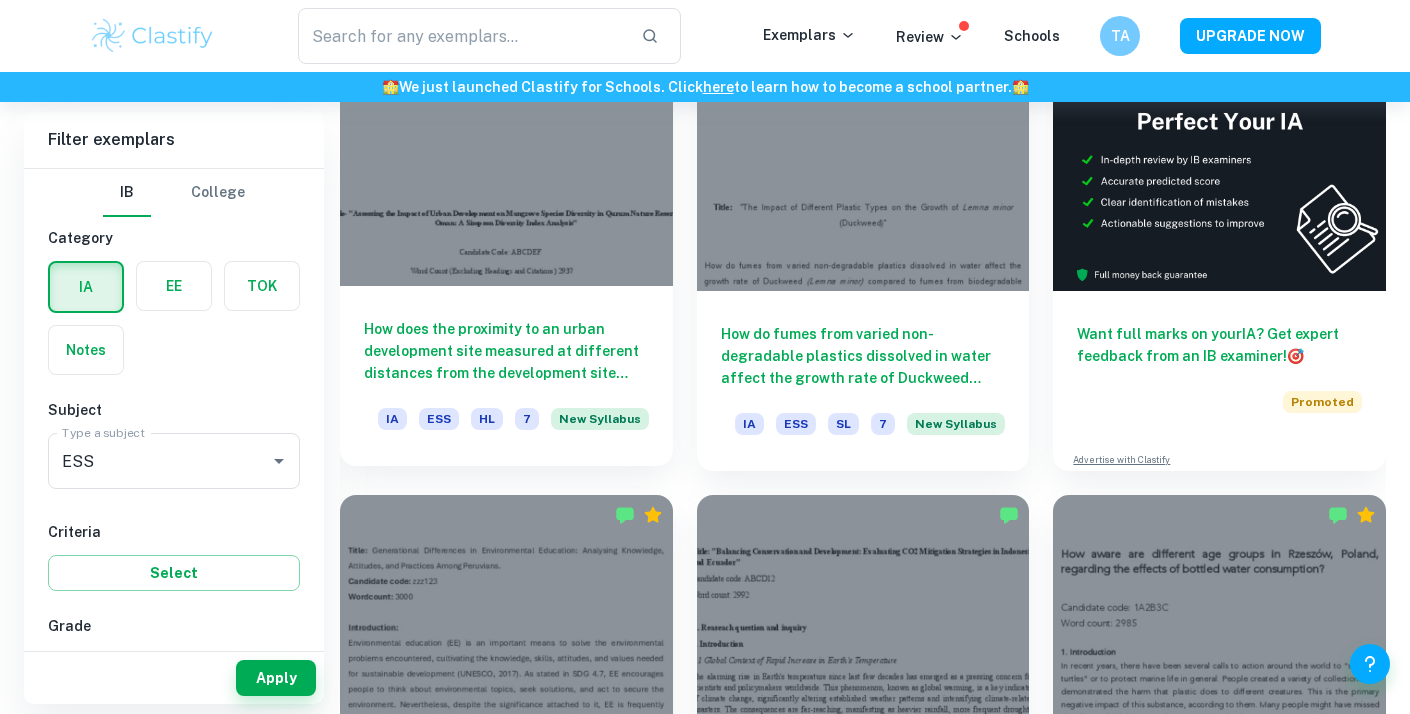 scroll, scrollTop: 698, scrollLeft: 0, axis: vertical 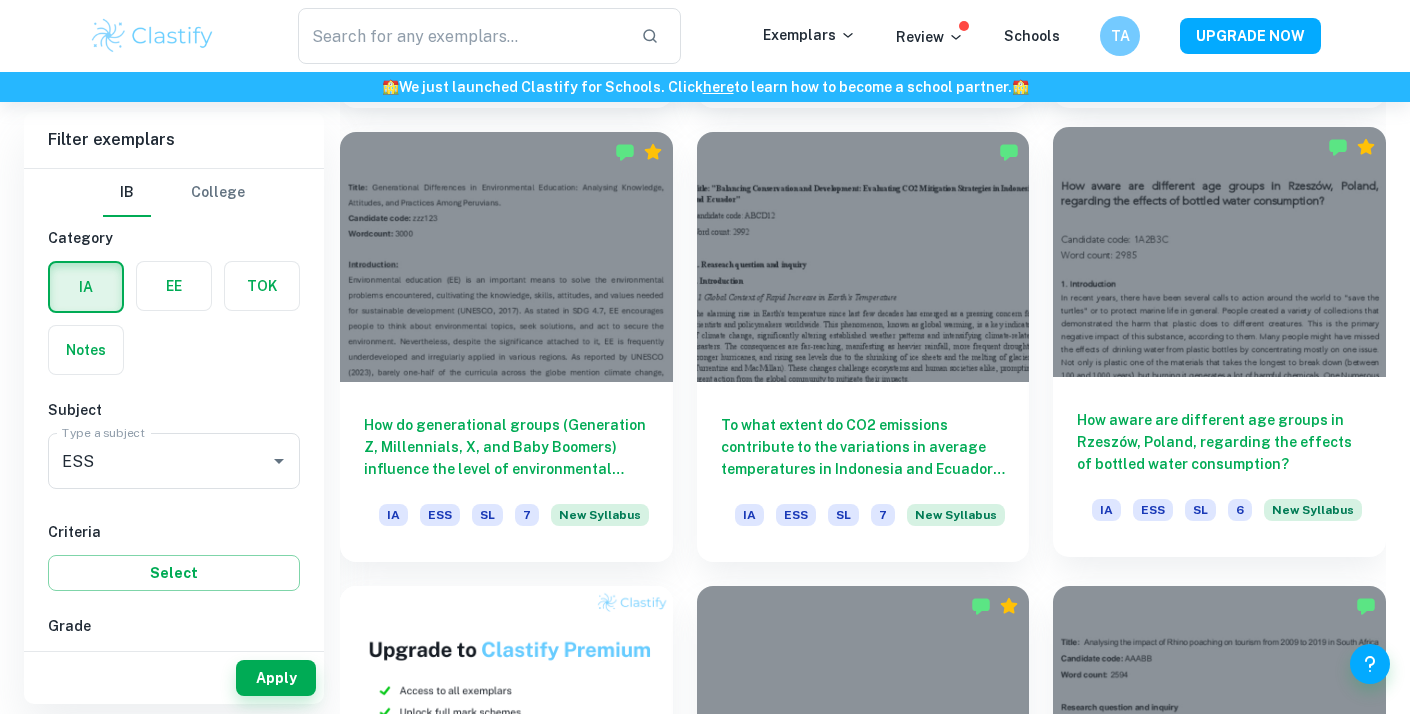 click on "How aware are different age groups in Rzeszów, Poland, regarding the effects of bottled water consumption?" at bounding box center (1219, 442) 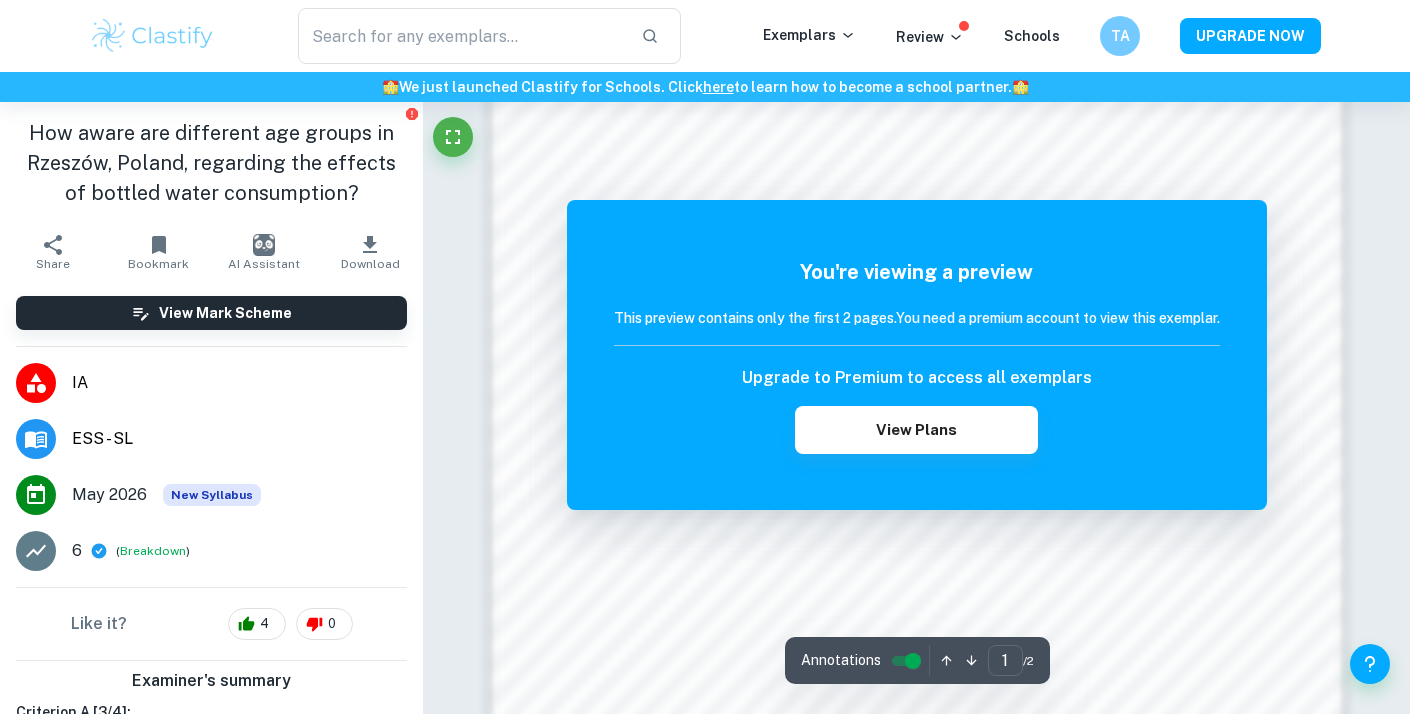 scroll, scrollTop: 1390, scrollLeft: 0, axis: vertical 